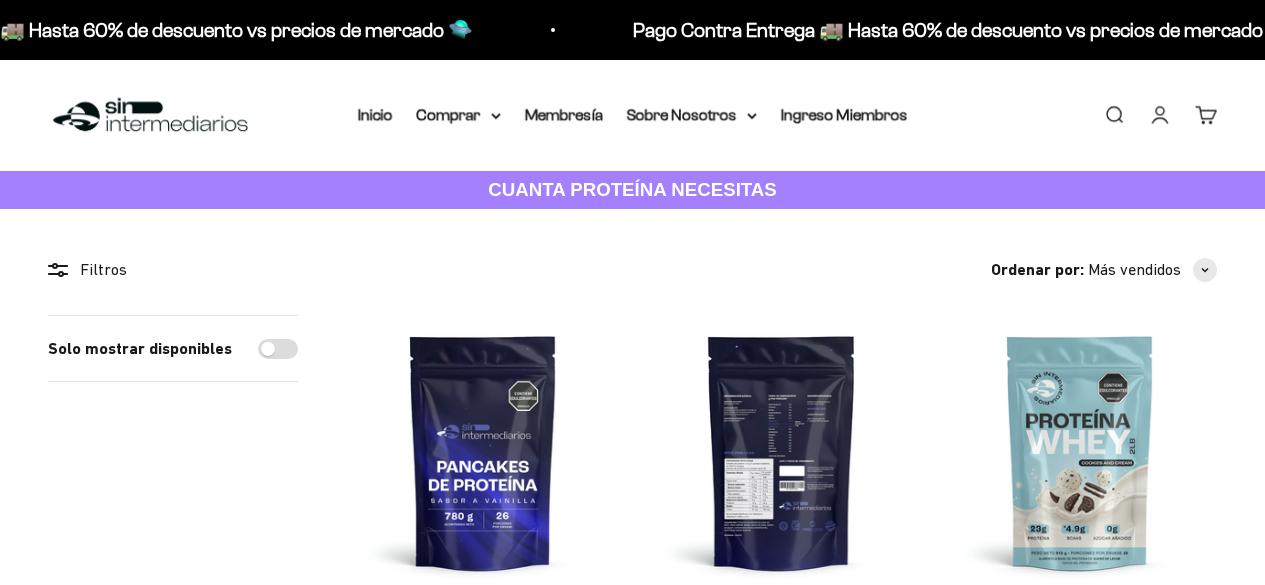 scroll, scrollTop: 0, scrollLeft: 0, axis: both 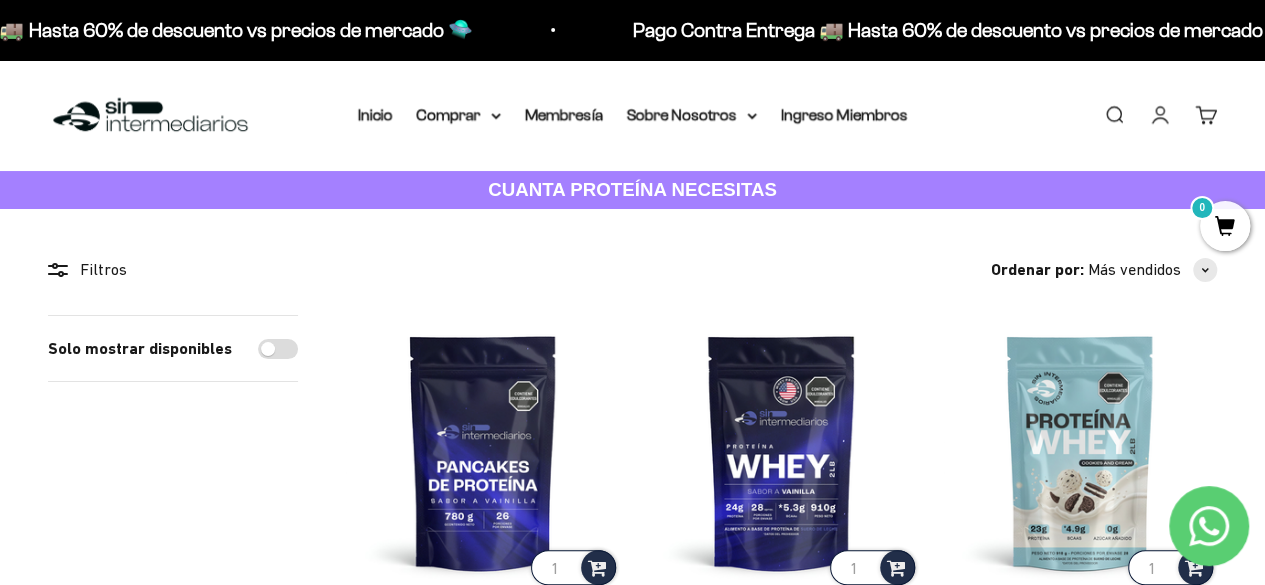 click on "Iniciar sesión" at bounding box center [1160, 115] 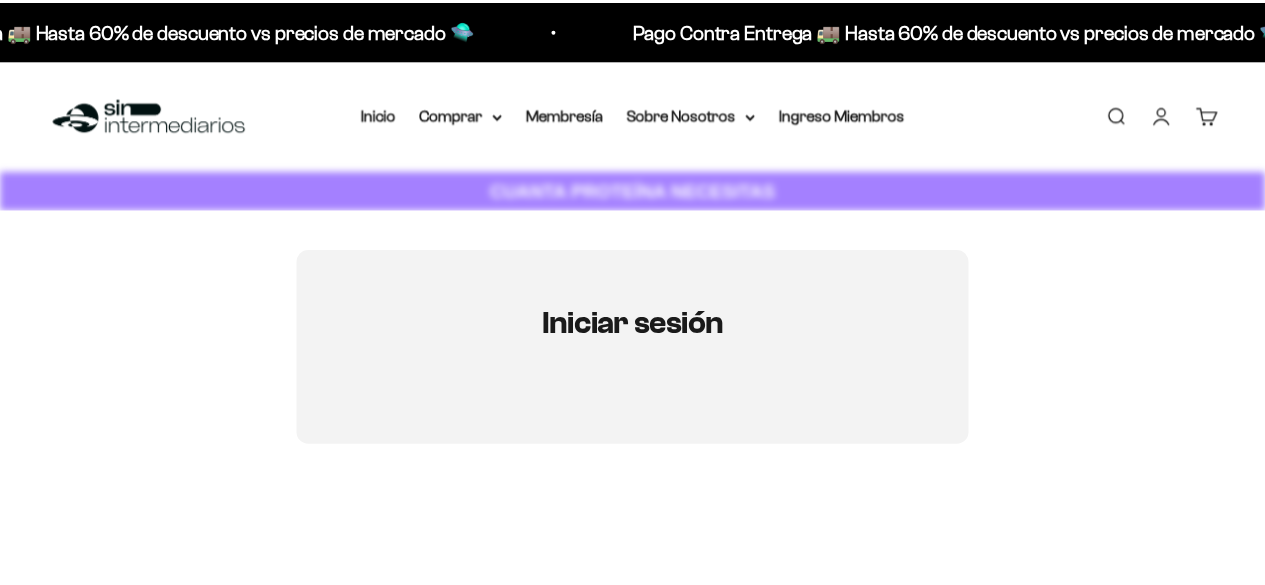 scroll, scrollTop: 0, scrollLeft: 0, axis: both 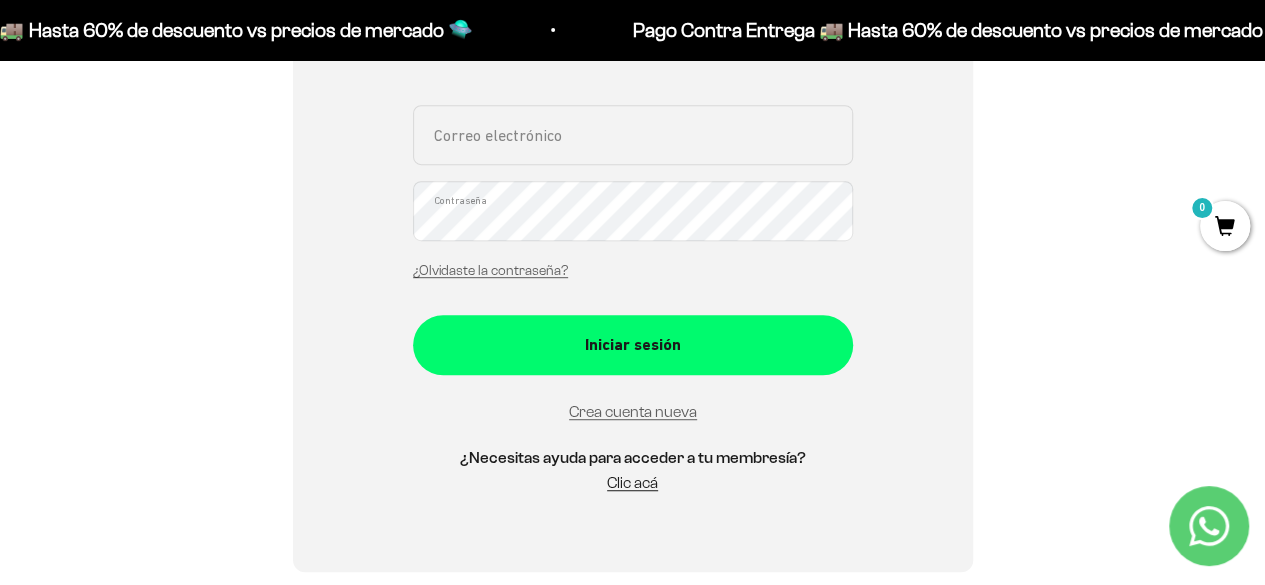 click on "Correo electrónico" at bounding box center [633, 135] 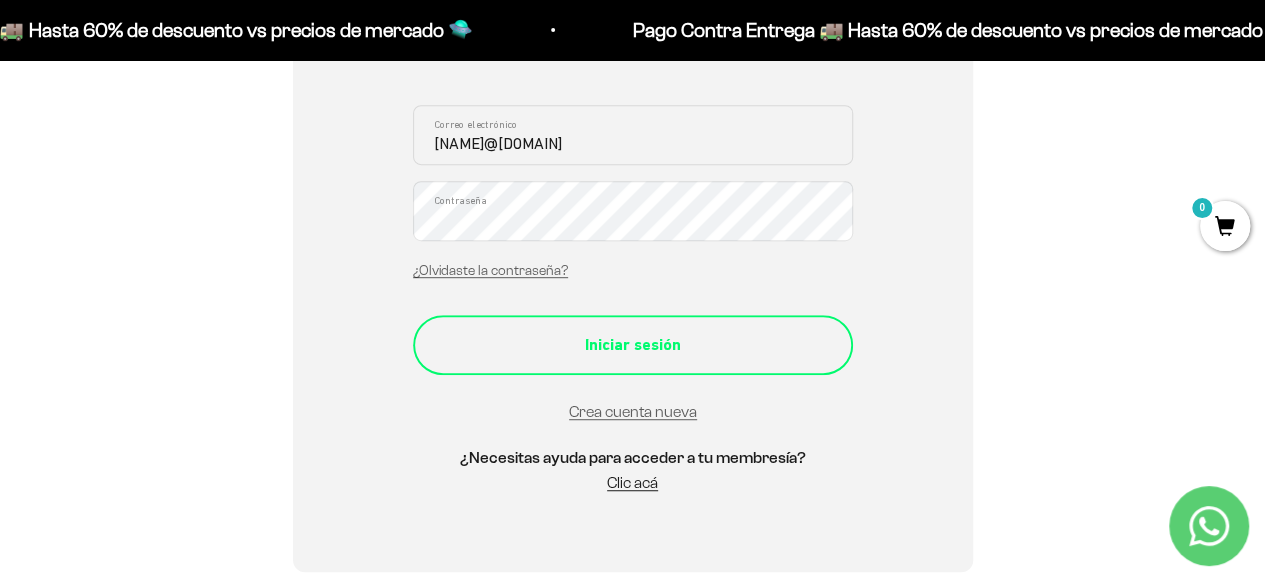 click on "Iniciar sesión" at bounding box center (633, 345) 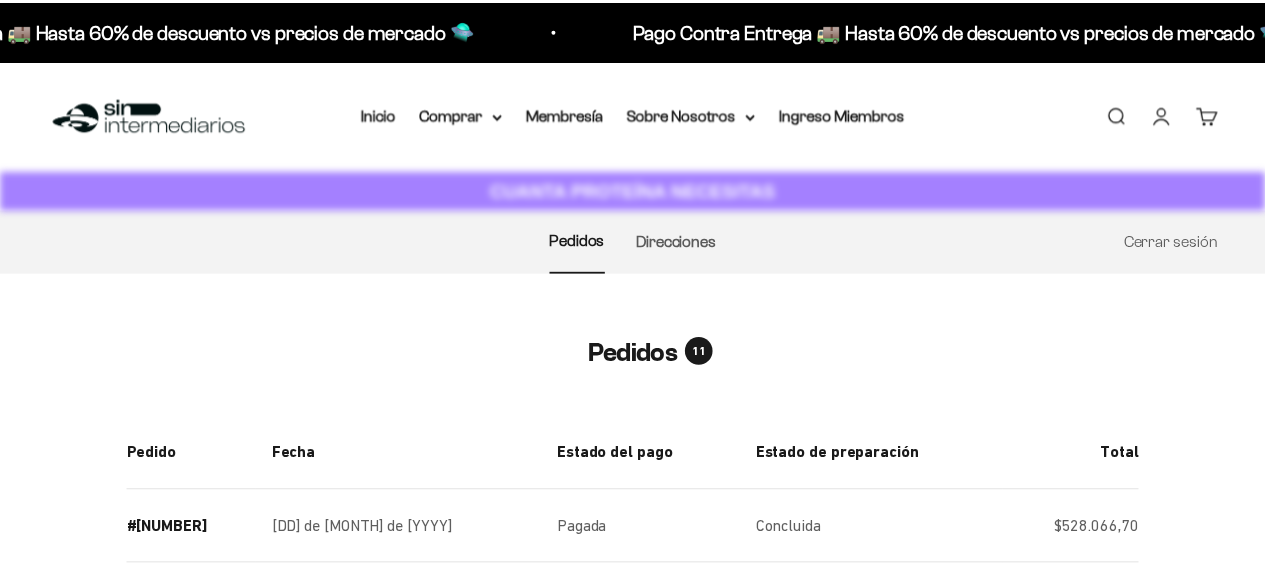 scroll, scrollTop: 0, scrollLeft: 0, axis: both 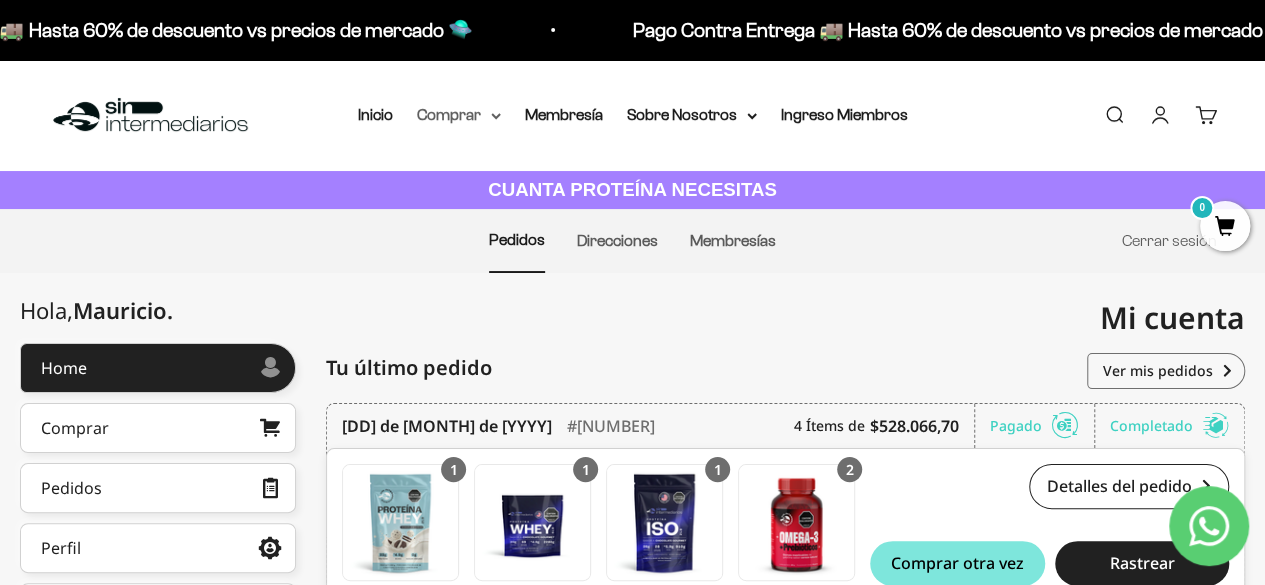 click on "Comprar" at bounding box center (459, 115) 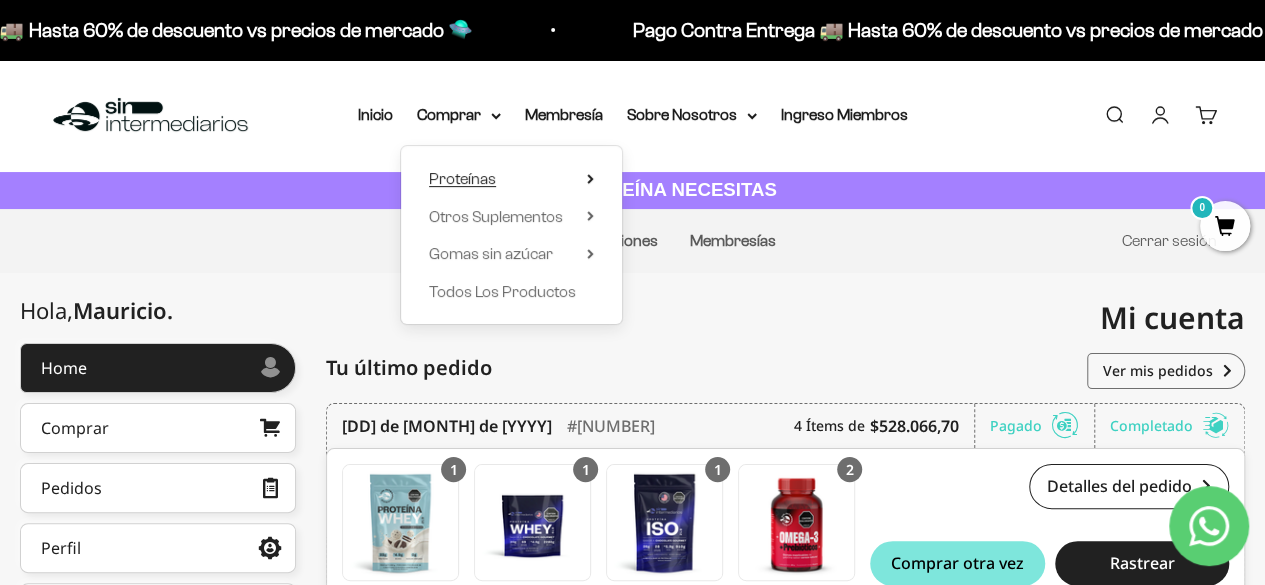 click on "Proteínas" at bounding box center [511, 179] 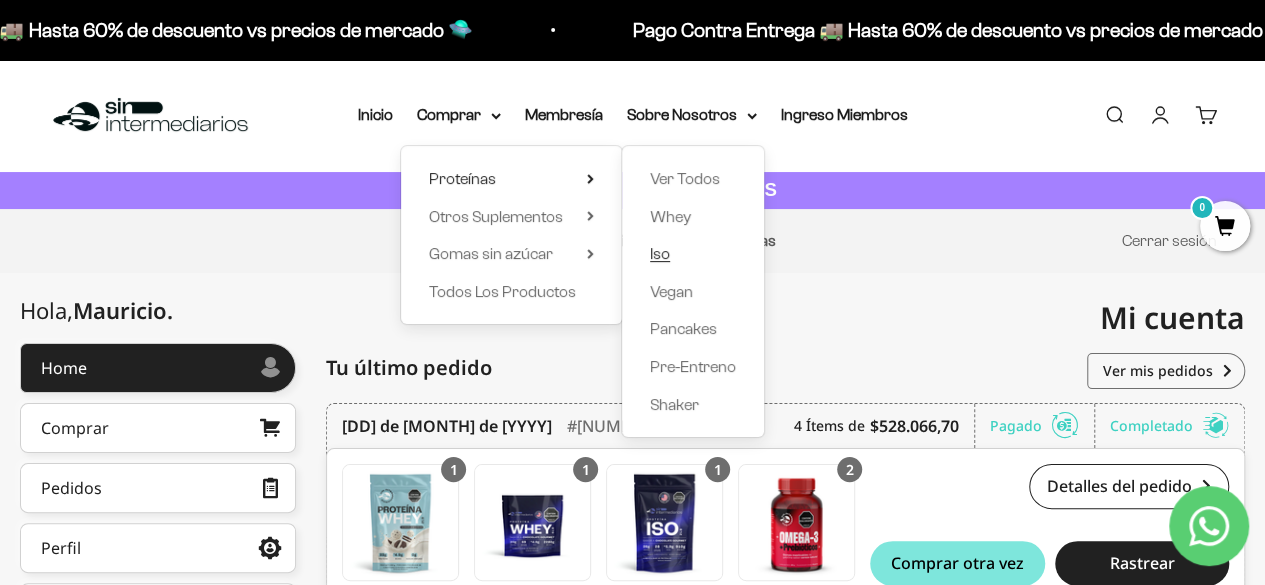 click on "Iso" at bounding box center (693, 254) 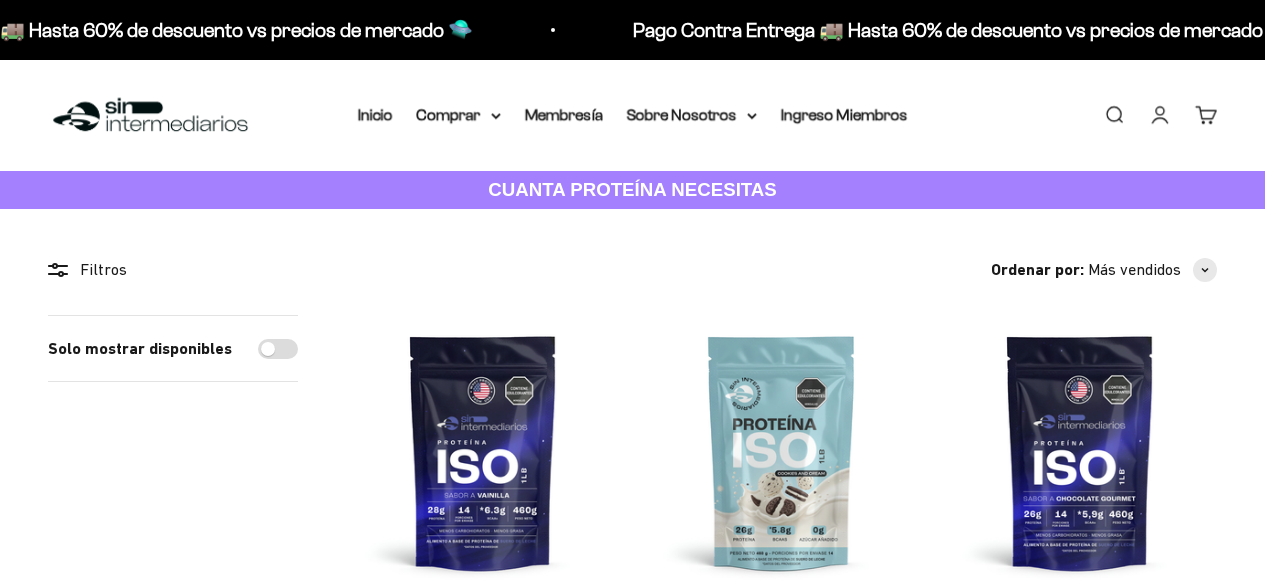 scroll, scrollTop: 0, scrollLeft: 0, axis: both 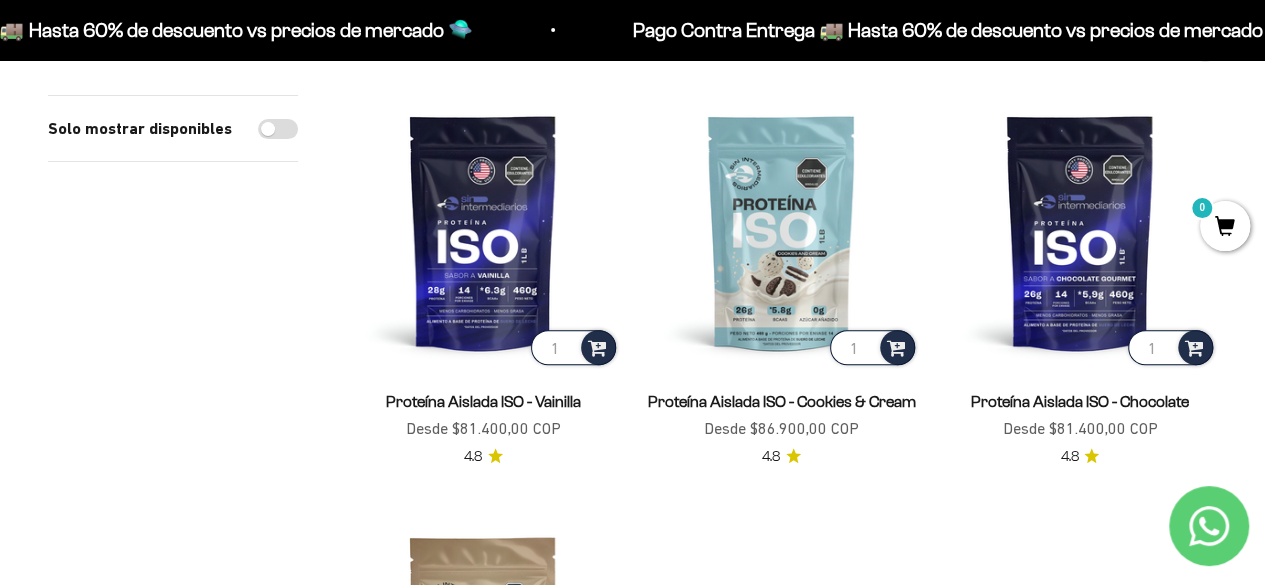 drag, startPoint x: 1270, startPoint y: 80, endPoint x: 1270, endPoint y: 119, distance: 39 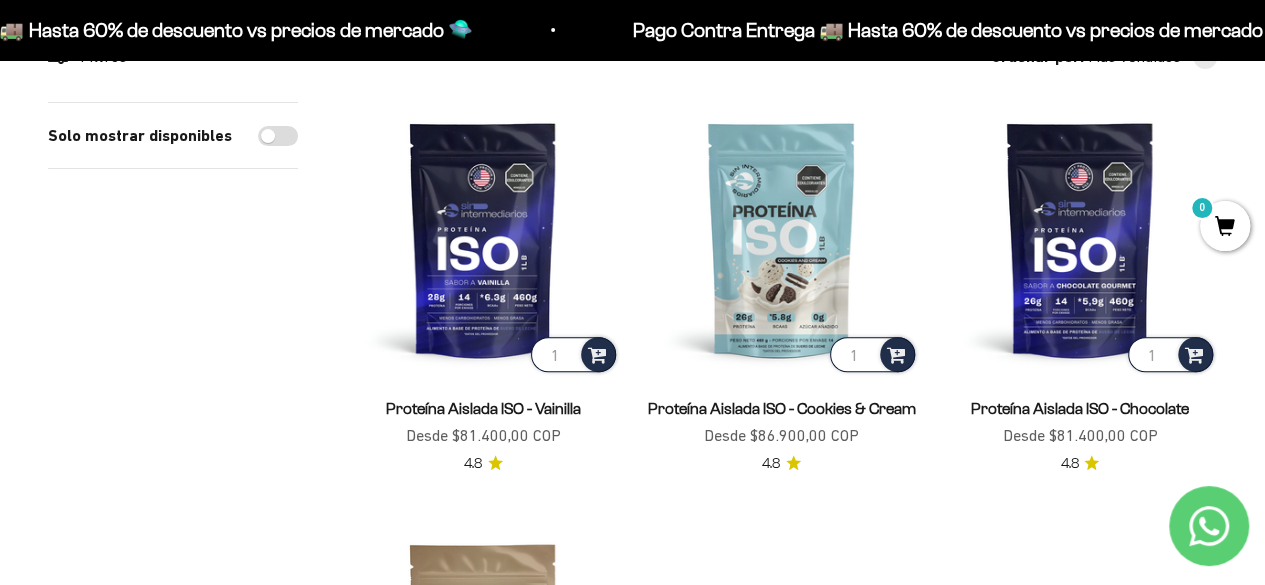 click on "Ir al contenido
Pago Contra Entrega 🚚 Hasta 60% de descuento vs precios de mercado 🛸
Pago Contra Entrega 🚚 Hasta 60% de descuento vs precios de mercado 🛸
Pago Contra Entrega 🚚 Hasta 60% de descuento vs precios de mercado 🛸
Pago Contra Entrega 🚚 Hasta 60% de descuento vs precios de mercado 🛸
Pago Contra Entrega 🚚 Hasta 60% de descuento vs precios de mercado 🛸
Pago Contra Entrega 🚚 Hasta 60% de descuento vs precios de mercado 🛸
Pago Contra Entrega 🚚 Hasta 60% de descuento vs precios de mercado 🛸
Pago Contra Entrega 🚚 Hasta 60% de descuento vs precios de mercado 🛸" at bounding box center [632, 1317] 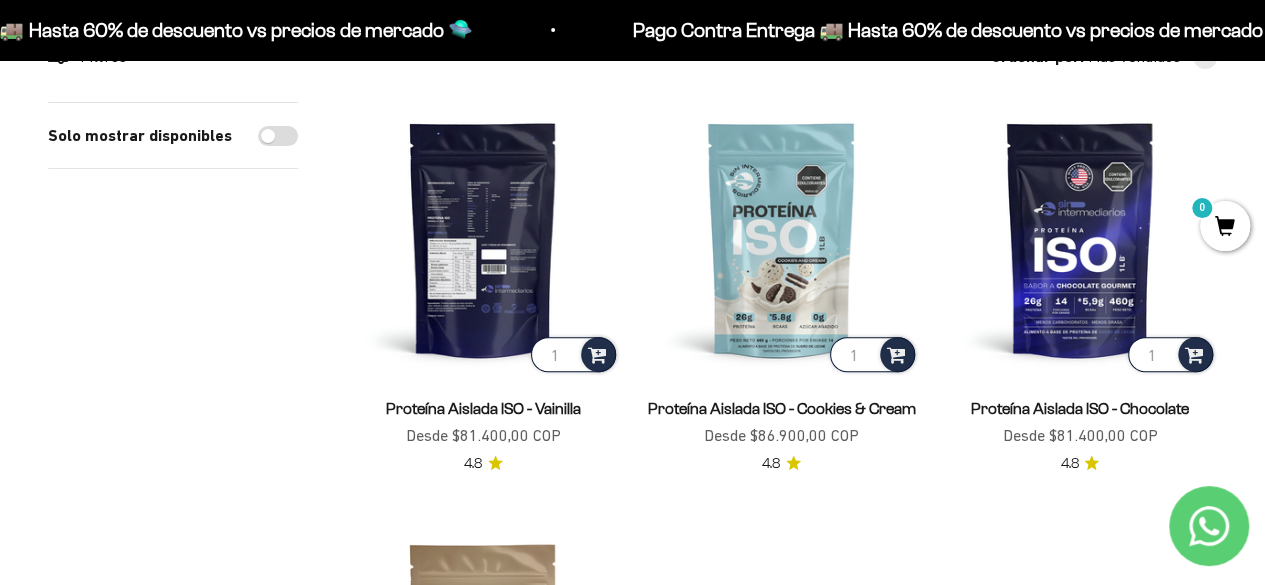 click at bounding box center [483, 239] 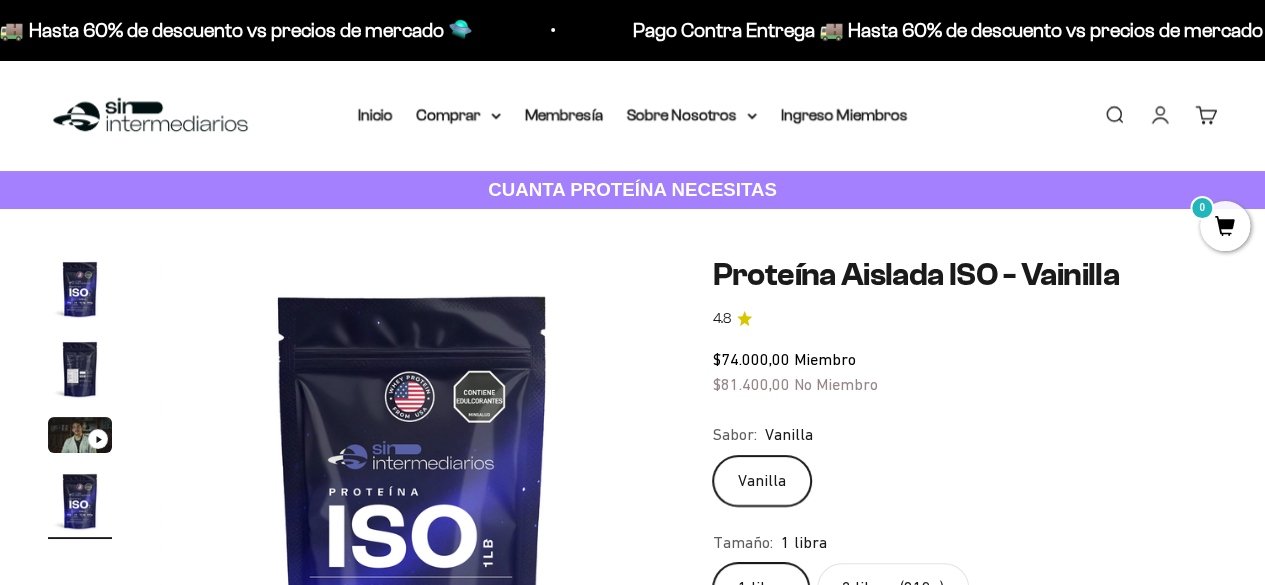 scroll, scrollTop: 420, scrollLeft: 0, axis: vertical 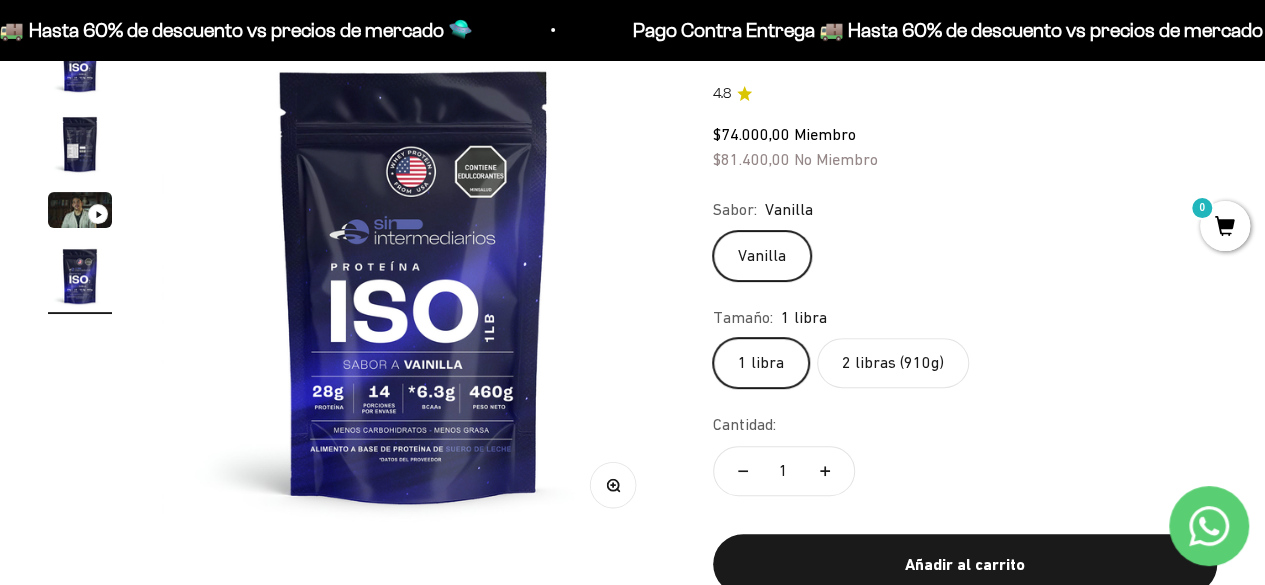 drag, startPoint x: 1270, startPoint y: 54, endPoint x: 1277, endPoint y: 76, distance: 23.086792 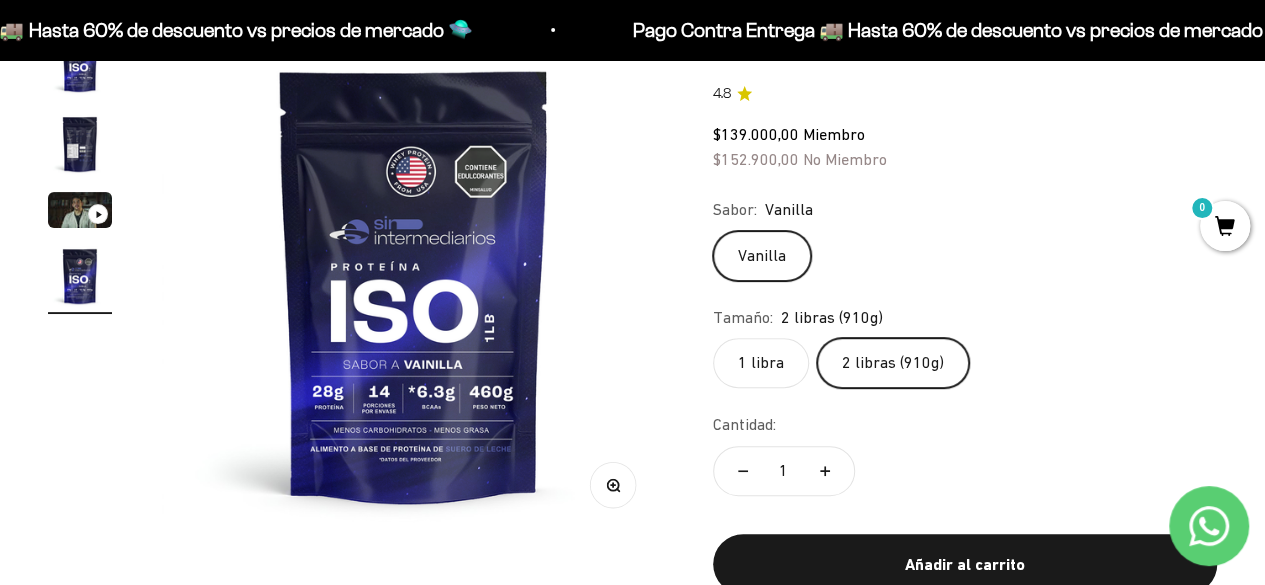 scroll, scrollTop: 0, scrollLeft: 0, axis: both 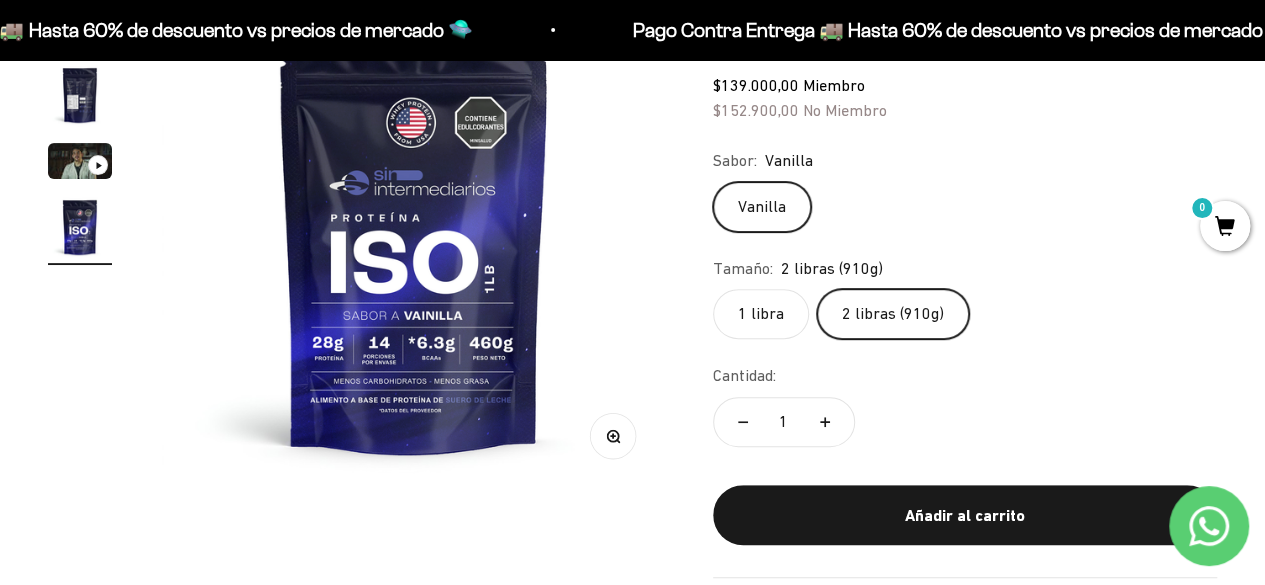 click 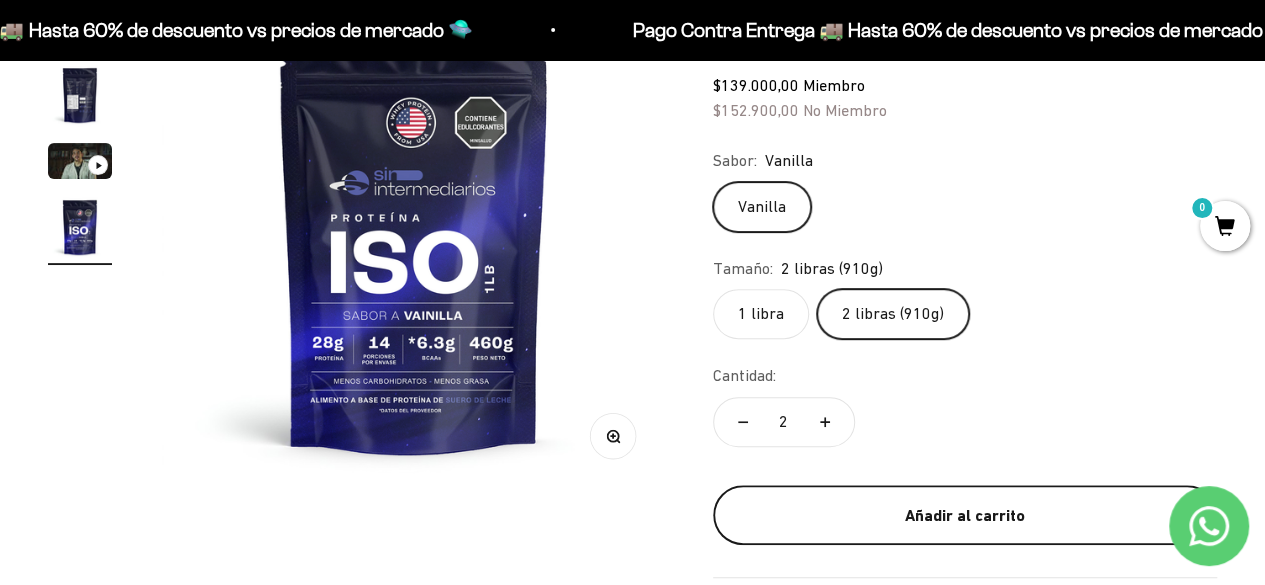 click on "Añadir al carrito" at bounding box center [965, 516] 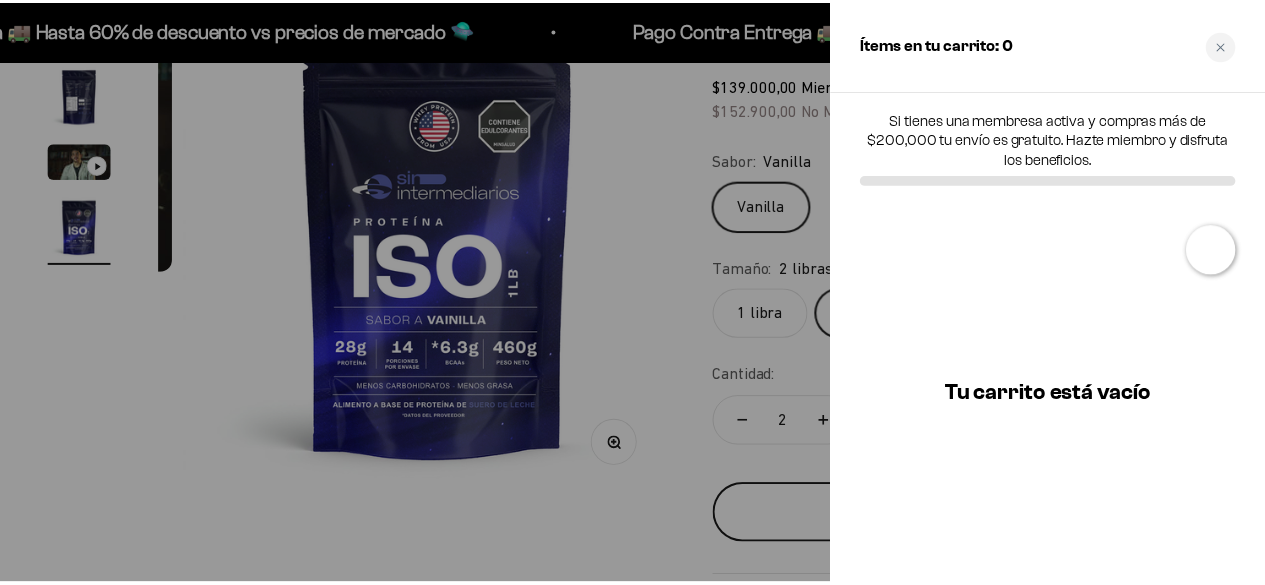 scroll, scrollTop: 0, scrollLeft: 1574, axis: horizontal 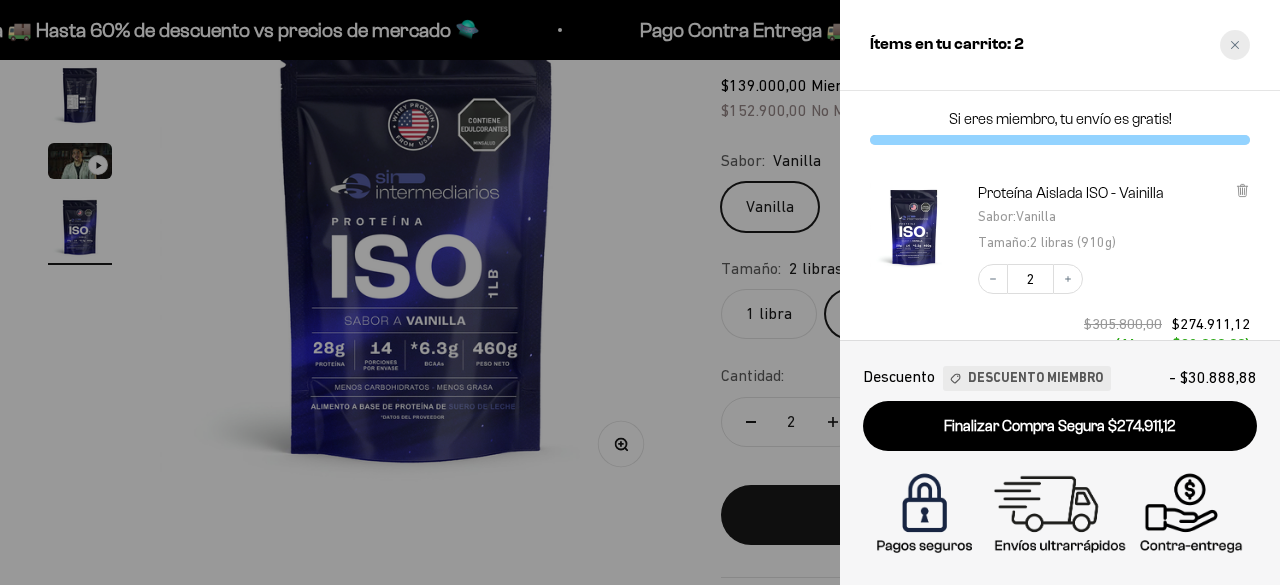 click 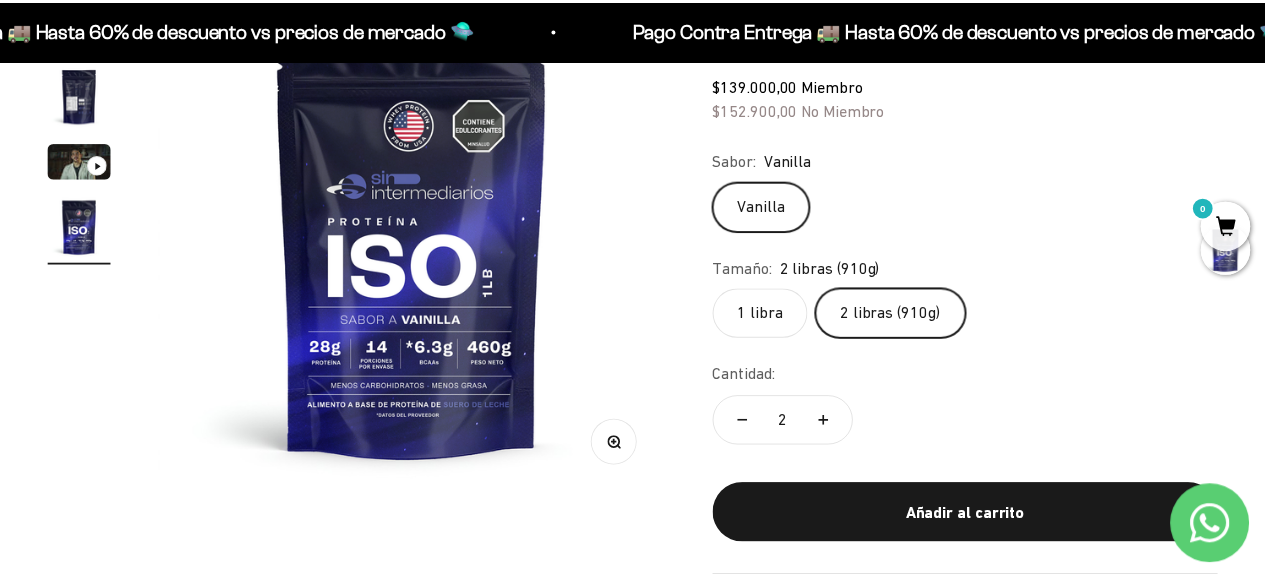 scroll, scrollTop: 0, scrollLeft: 1548, axis: horizontal 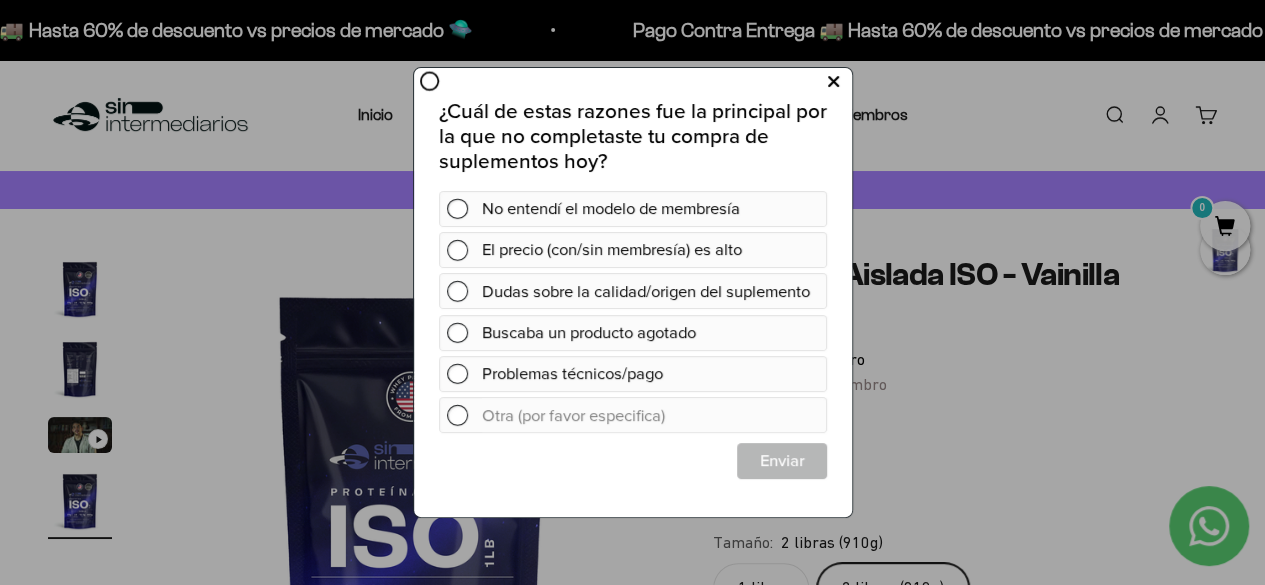 click at bounding box center [832, 81] 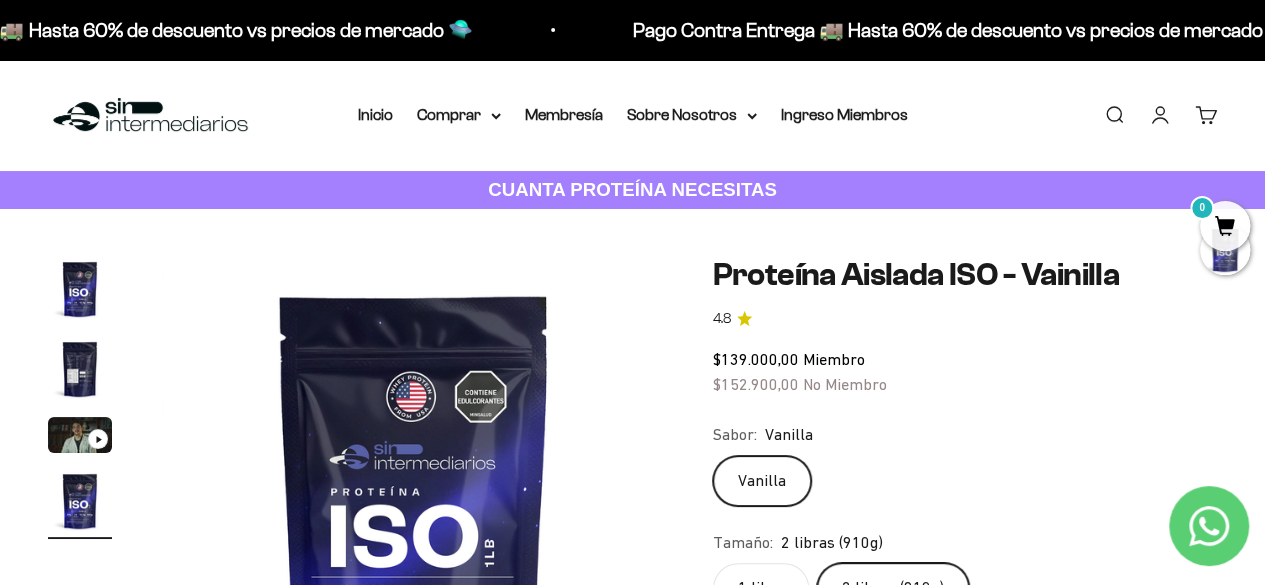 click on "Carrito
0" at bounding box center [1206, 115] 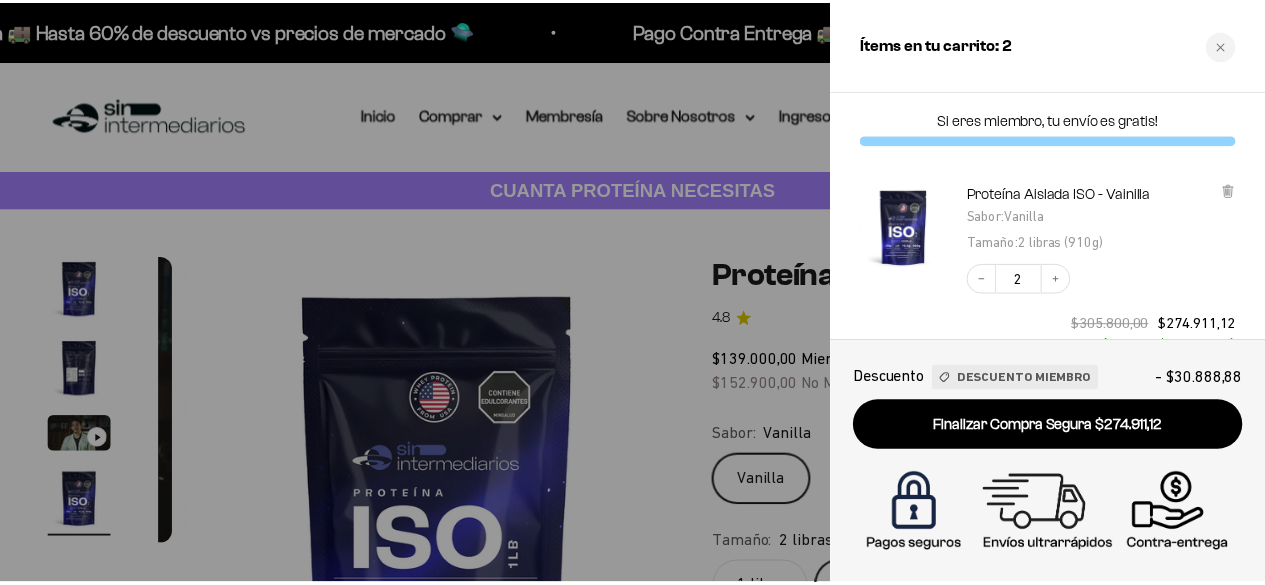 scroll, scrollTop: 0, scrollLeft: 1574, axis: horizontal 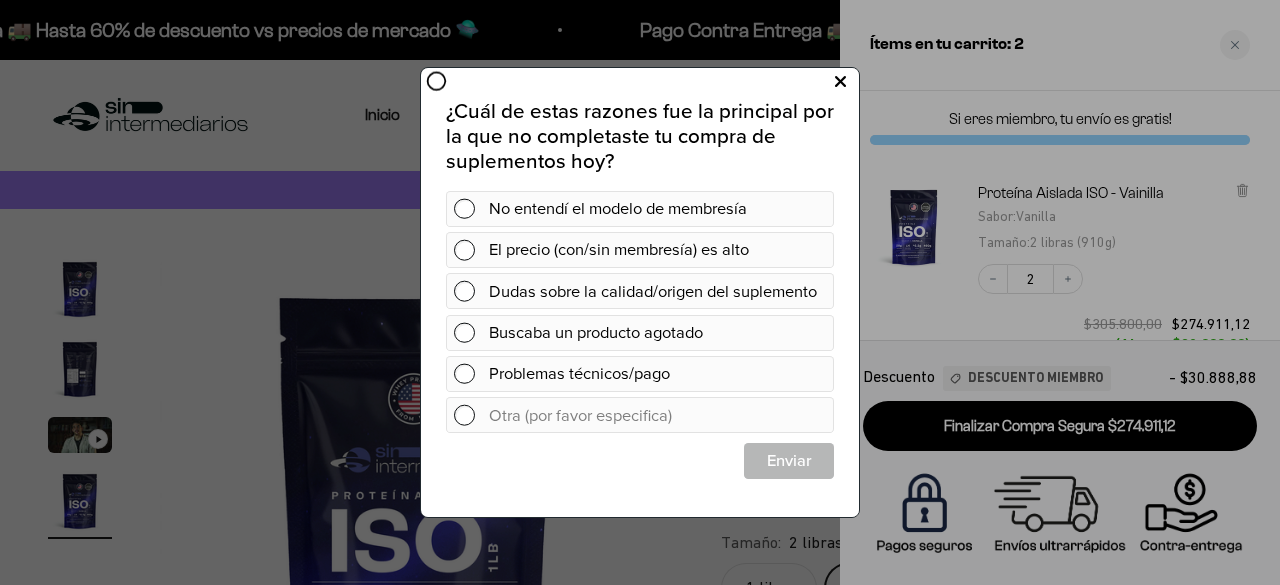 click at bounding box center (840, 81) 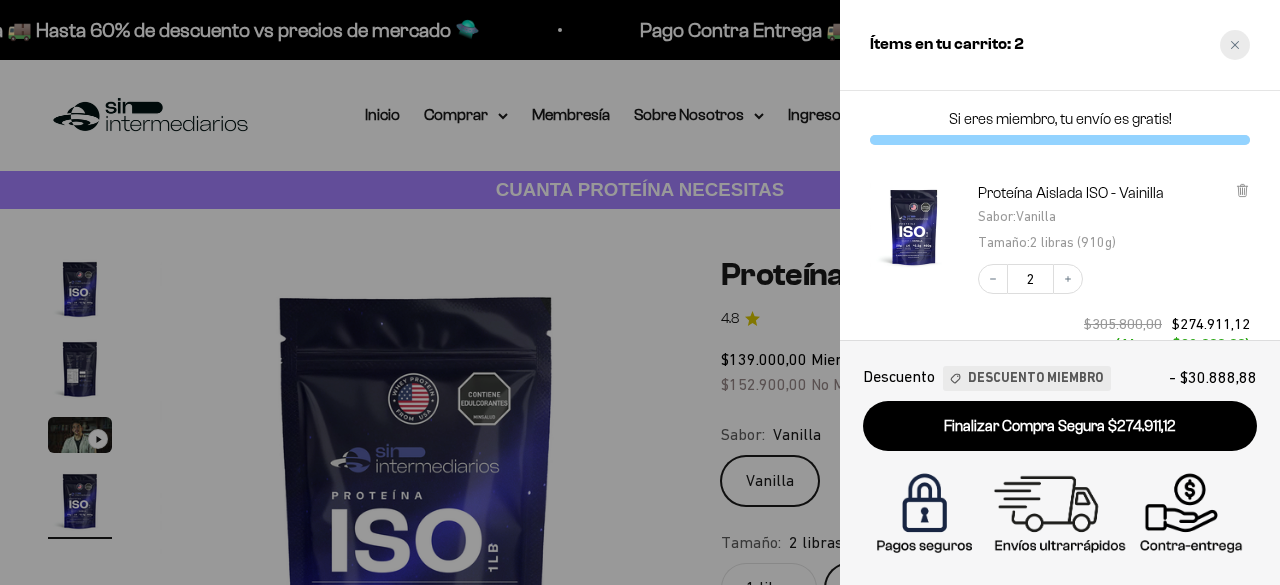 click 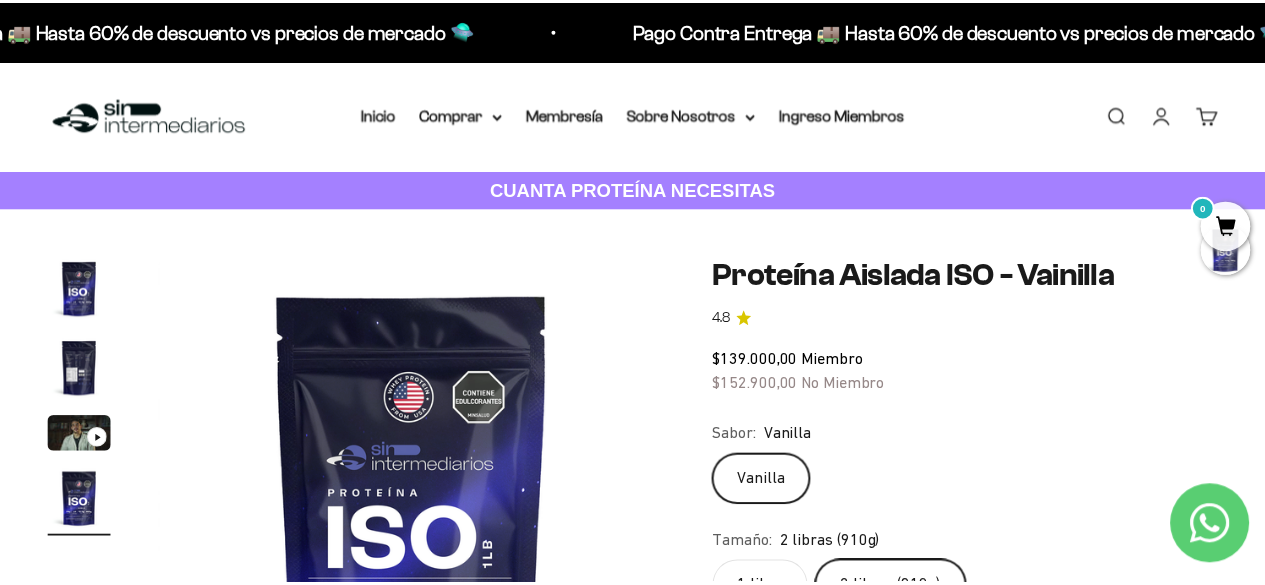scroll, scrollTop: 0, scrollLeft: 1548, axis: horizontal 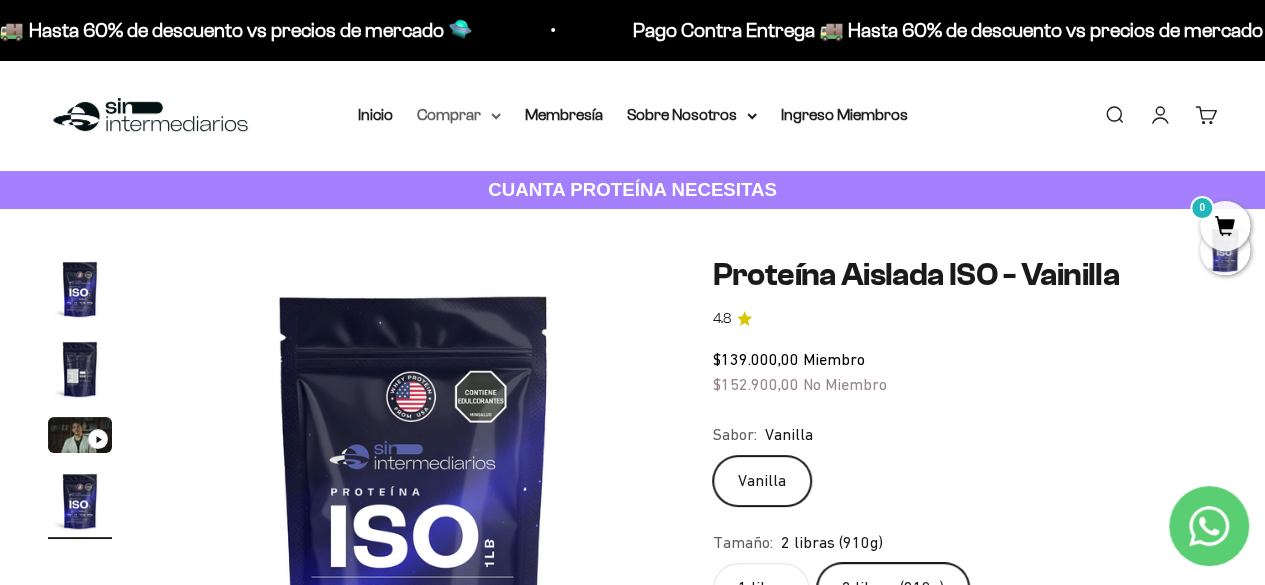 click on "Comprar" at bounding box center [459, 115] 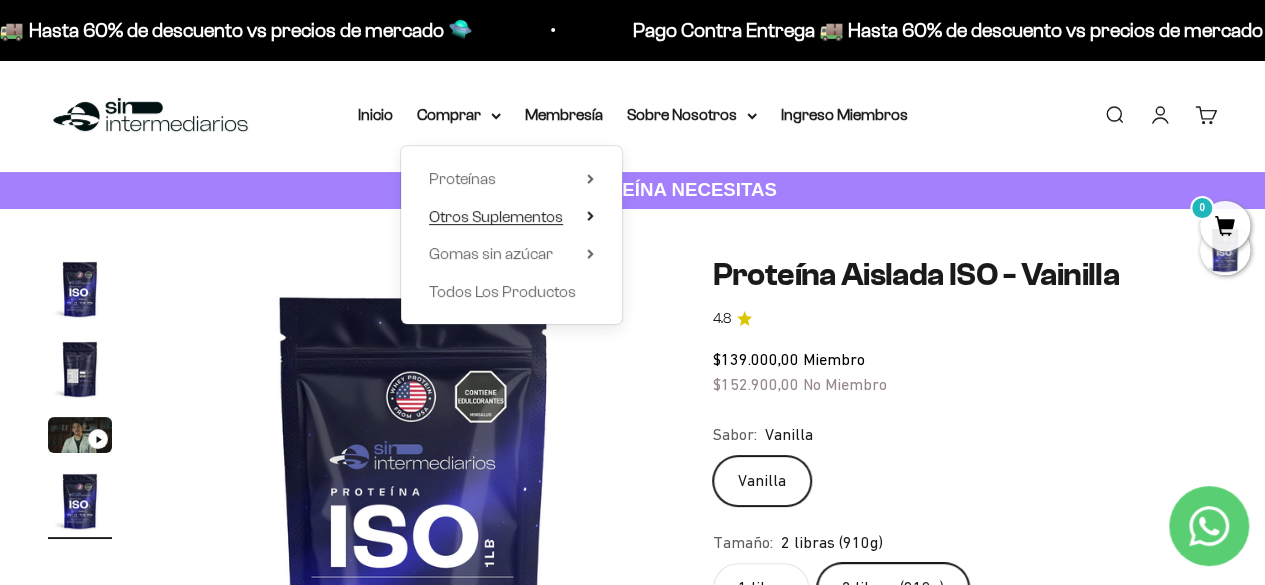 click on "Otros Suplementos" at bounding box center (511, 217) 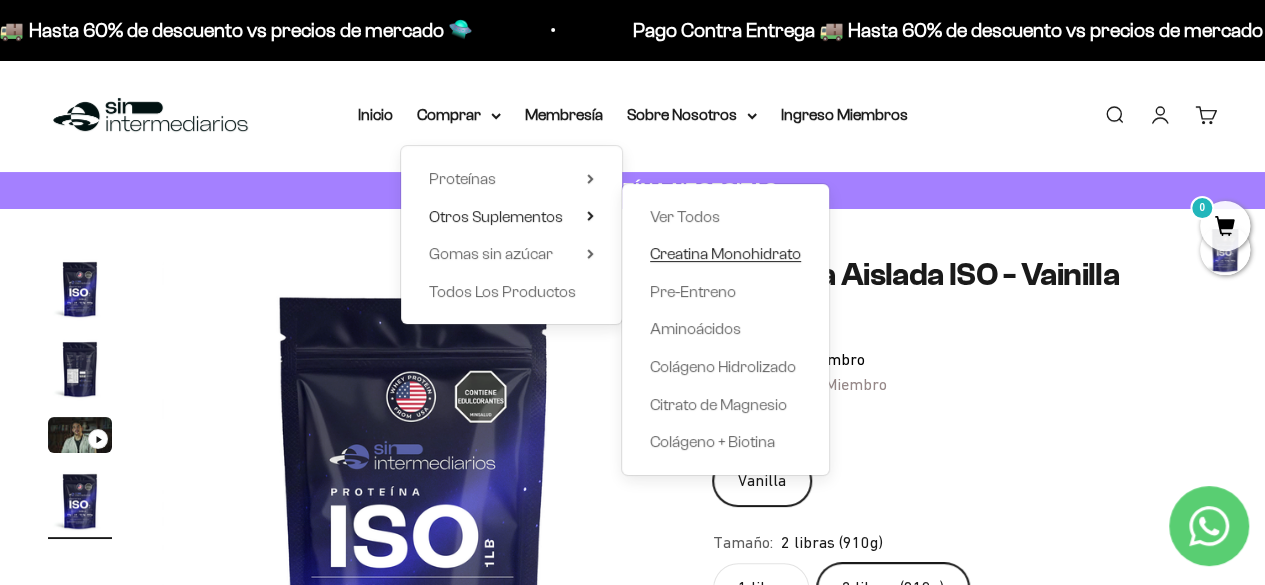 click on "Creatina Monohidrato" at bounding box center (725, 253) 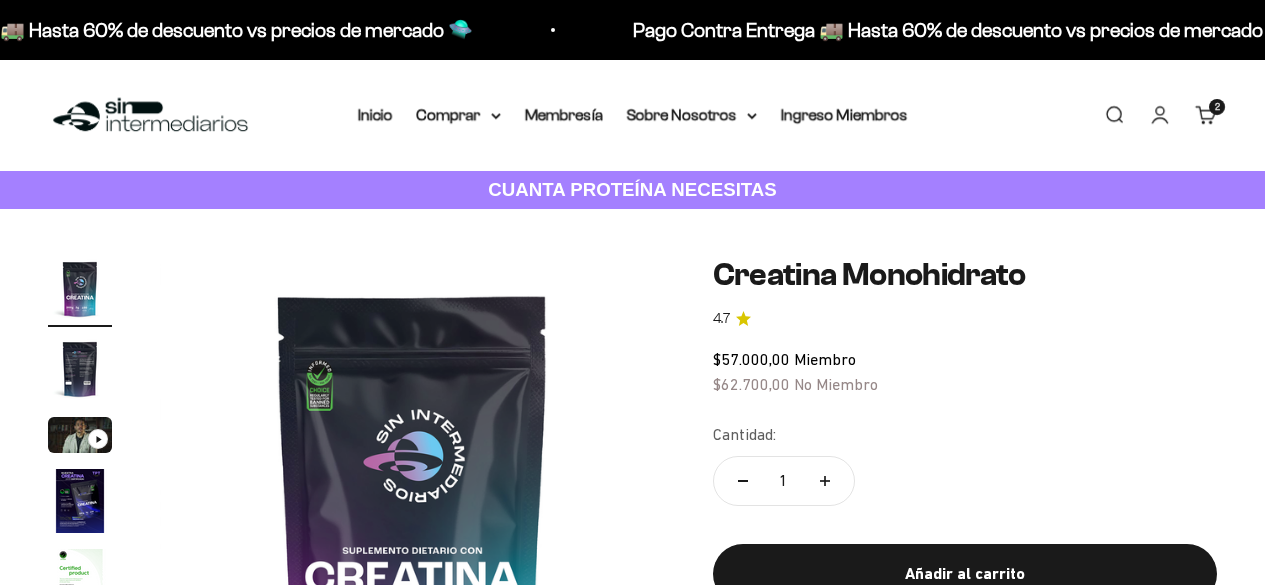 scroll, scrollTop: 0, scrollLeft: 0, axis: both 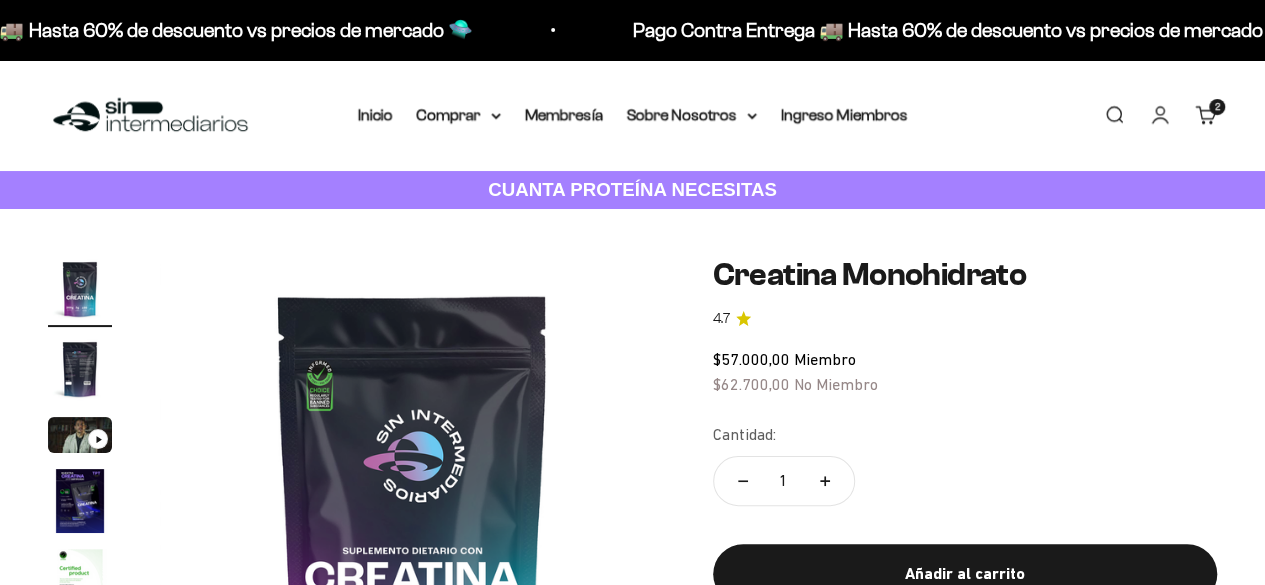 click 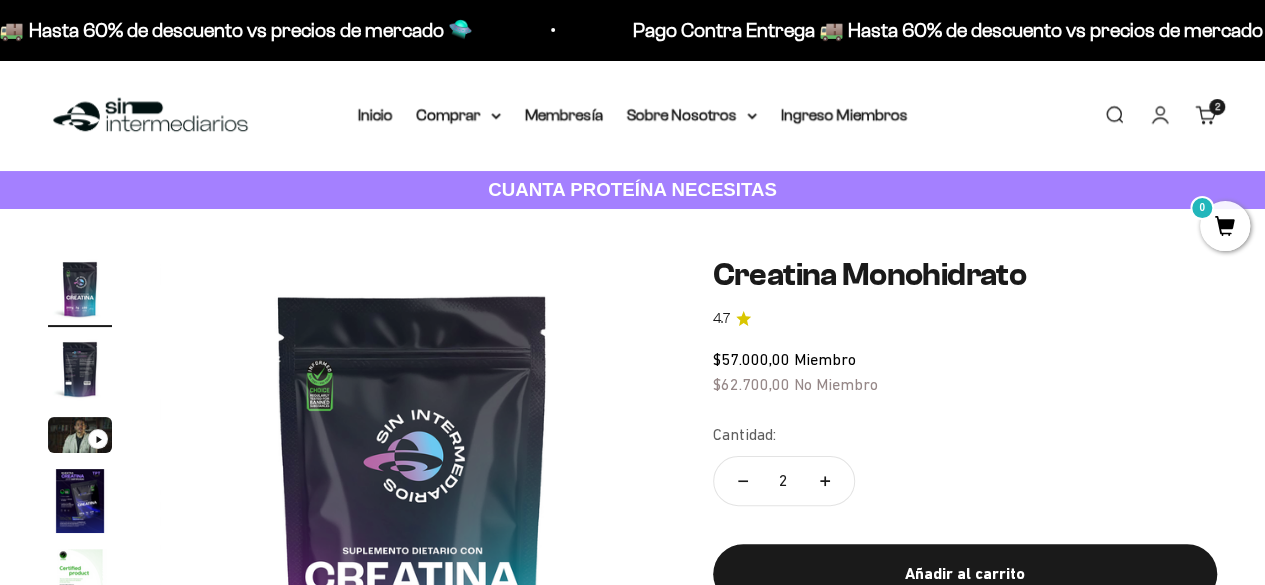 scroll, scrollTop: 0, scrollLeft: 0, axis: both 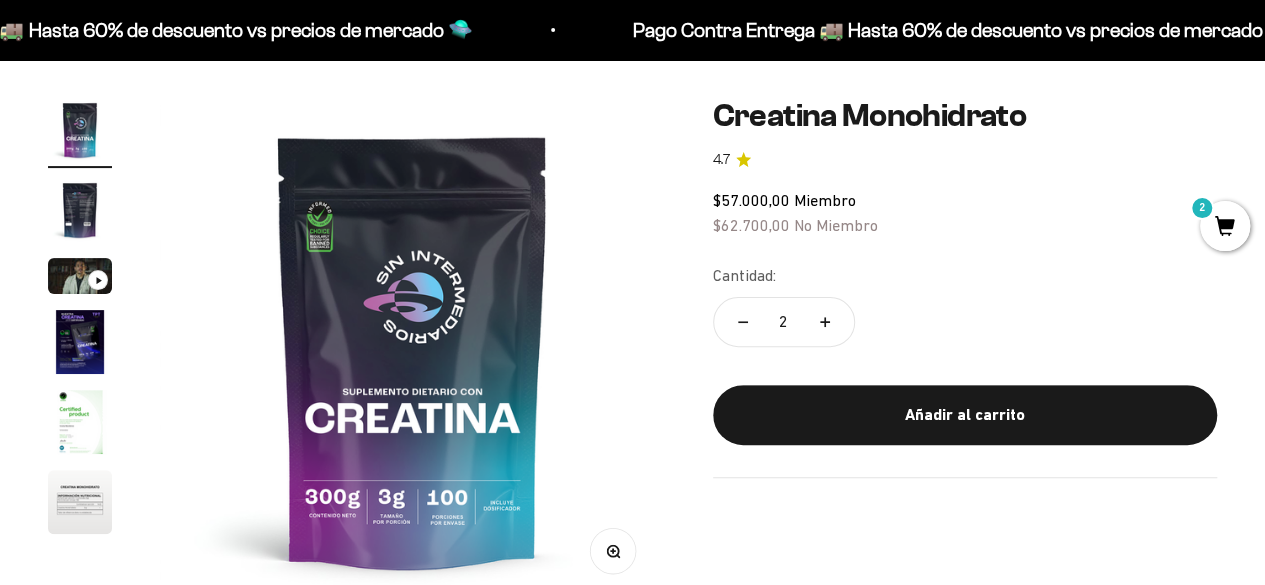 drag, startPoint x: 1269, startPoint y: 45, endPoint x: 1272, endPoint y: 63, distance: 18.248287 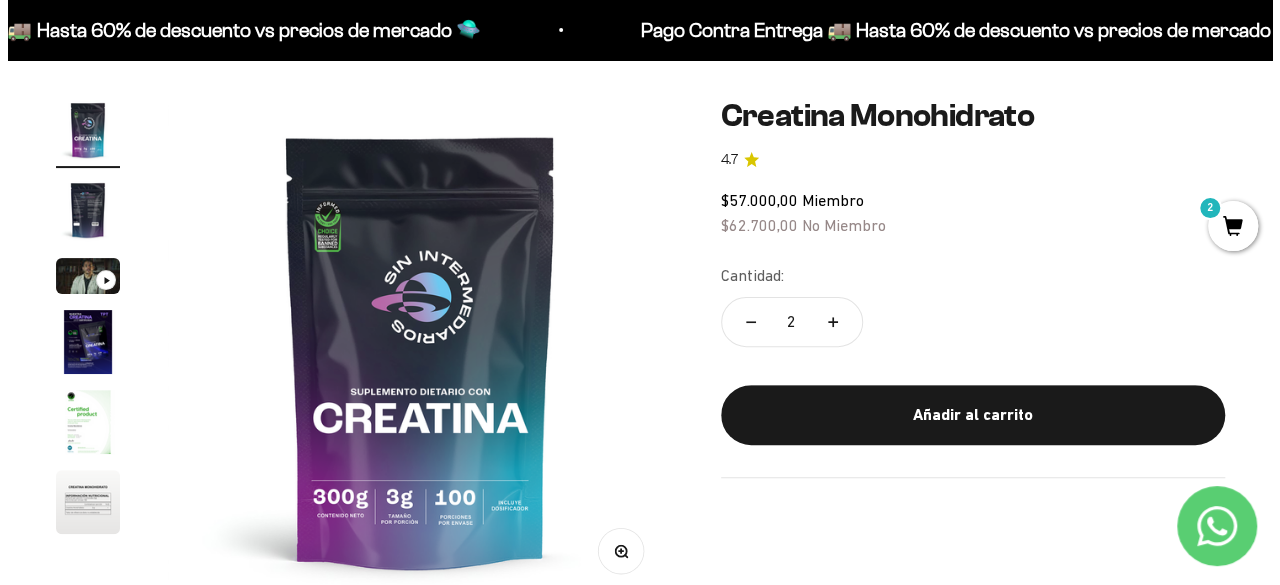 scroll, scrollTop: 0, scrollLeft: 0, axis: both 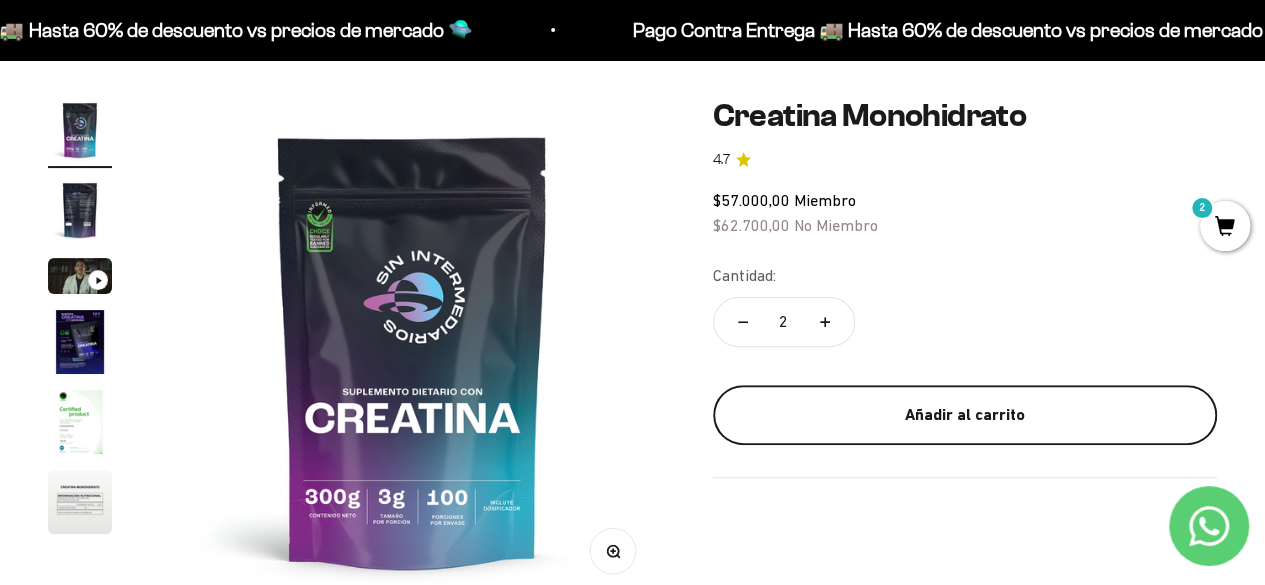 click on "Añadir al carrito" at bounding box center [965, 415] 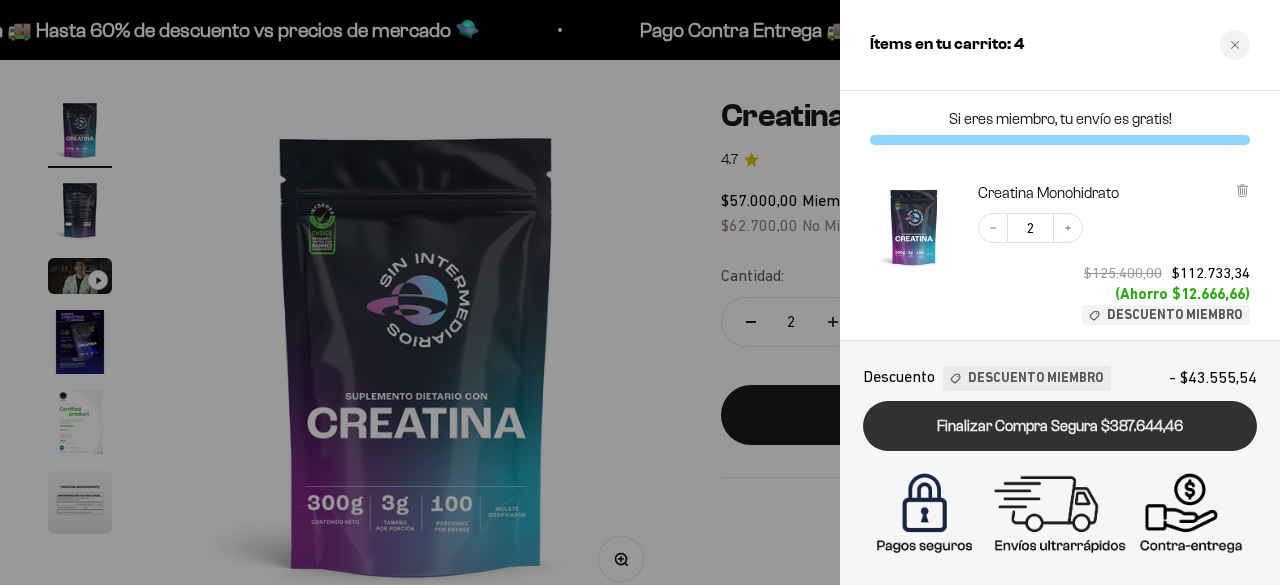 click on "Finalizar Compra Segura $387.644,46" at bounding box center [1060, 426] 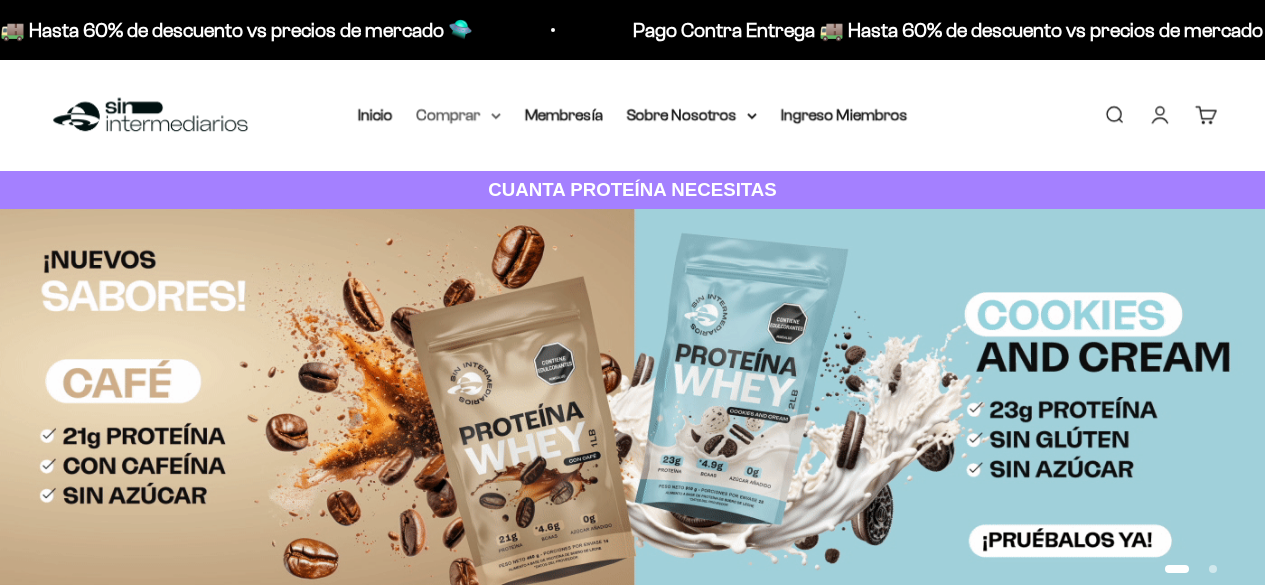 scroll, scrollTop: 0, scrollLeft: 0, axis: both 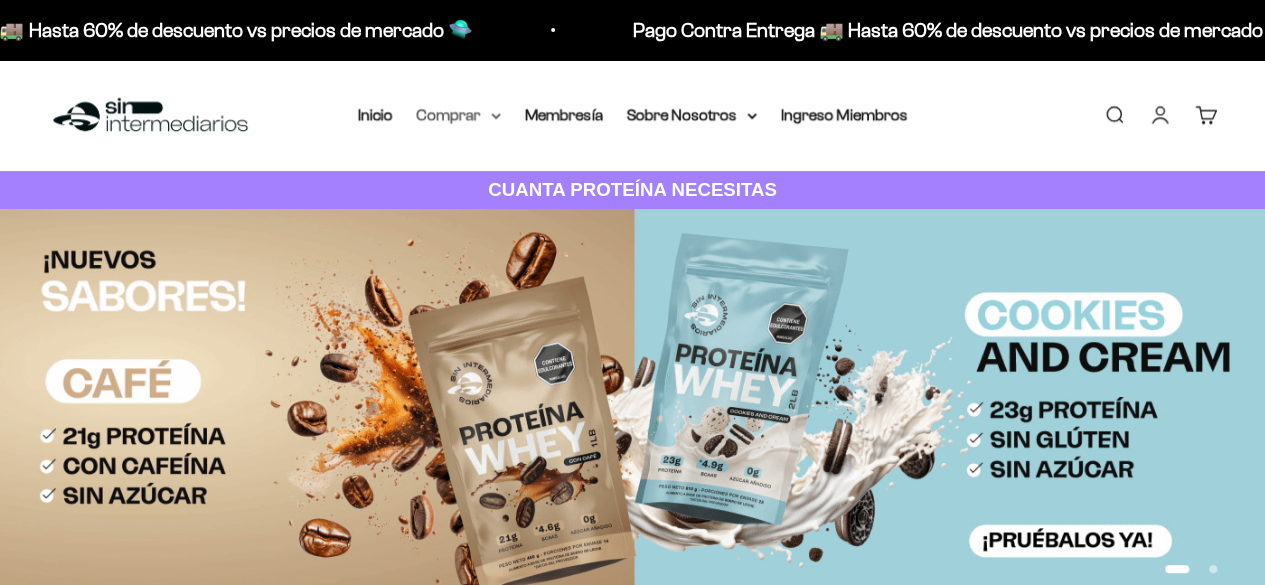 click on "Comprar" at bounding box center (459, 115) 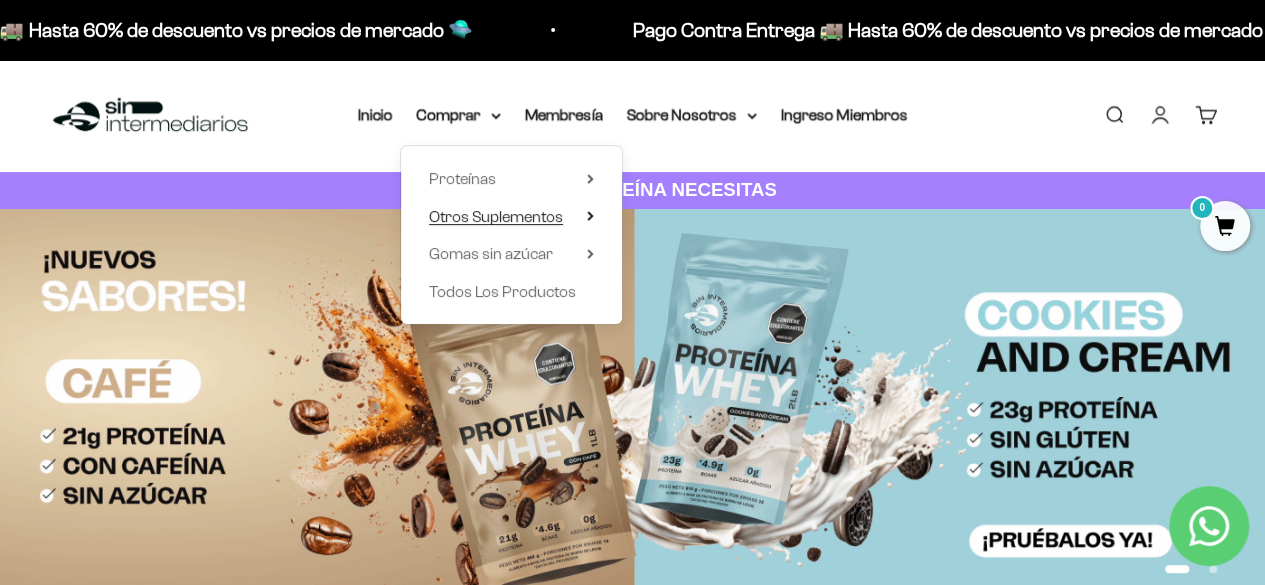click on "Otros Suplementos" at bounding box center (511, 217) 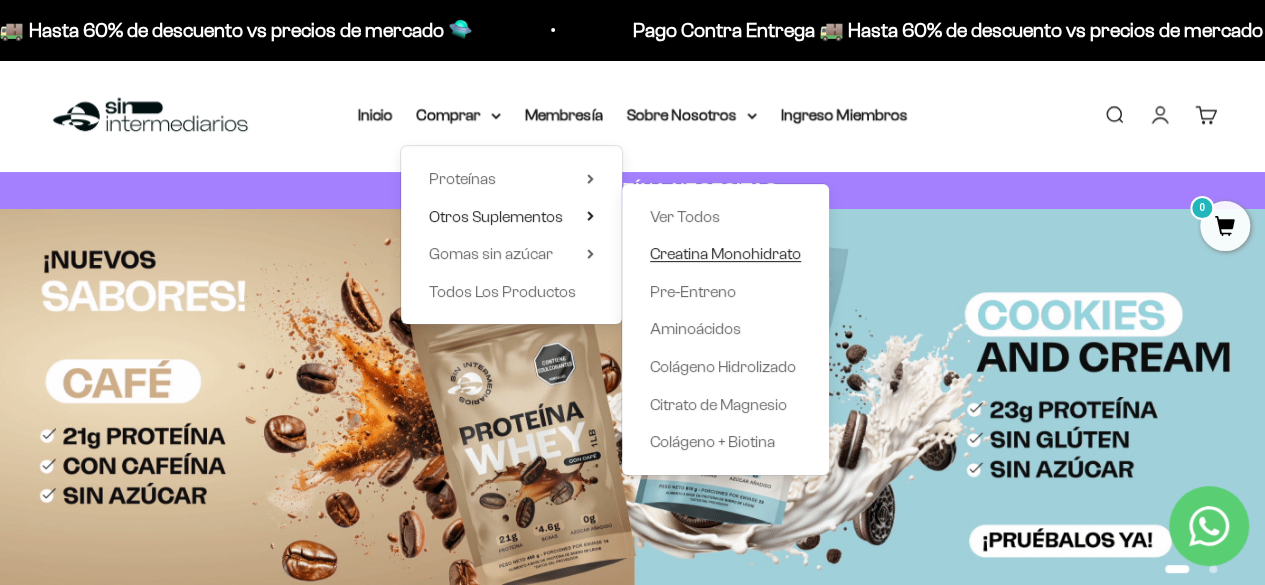 click on "Creatina Monohidrato" at bounding box center [725, 253] 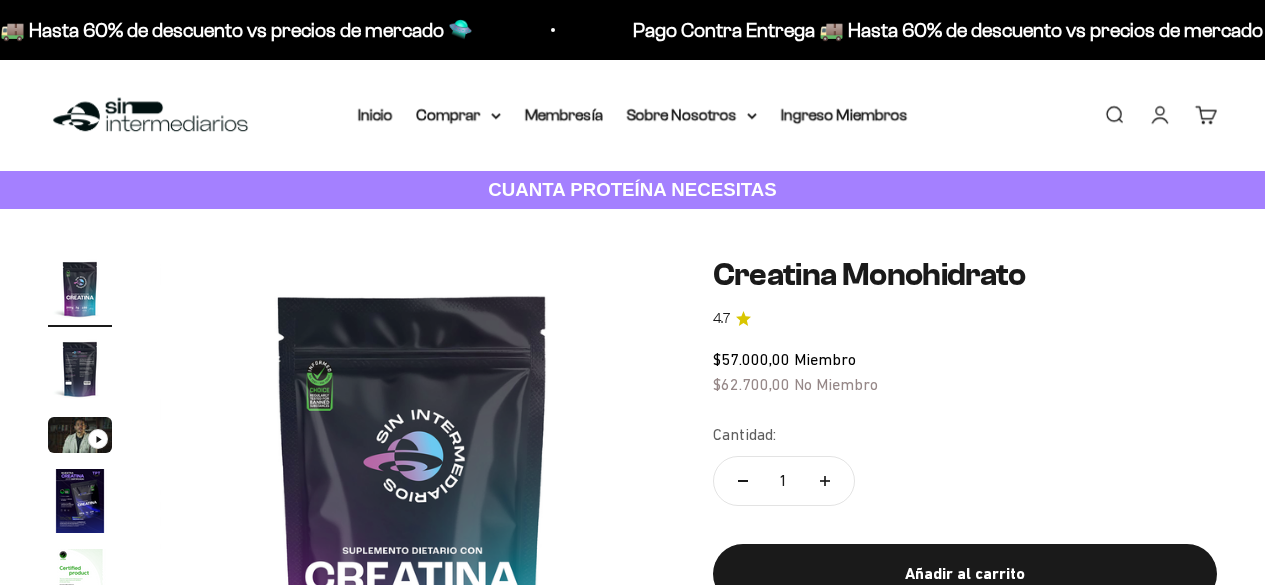 scroll, scrollTop: 0, scrollLeft: 0, axis: both 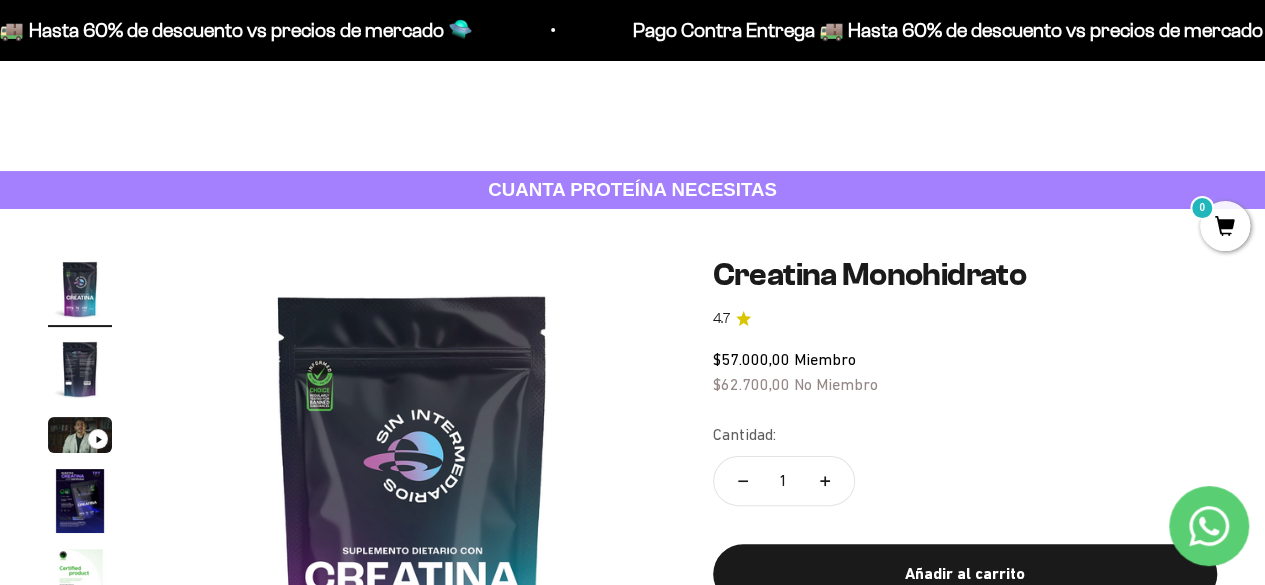 drag, startPoint x: 1272, startPoint y: 41, endPoint x: 1270, endPoint y: 15, distance: 26.076809 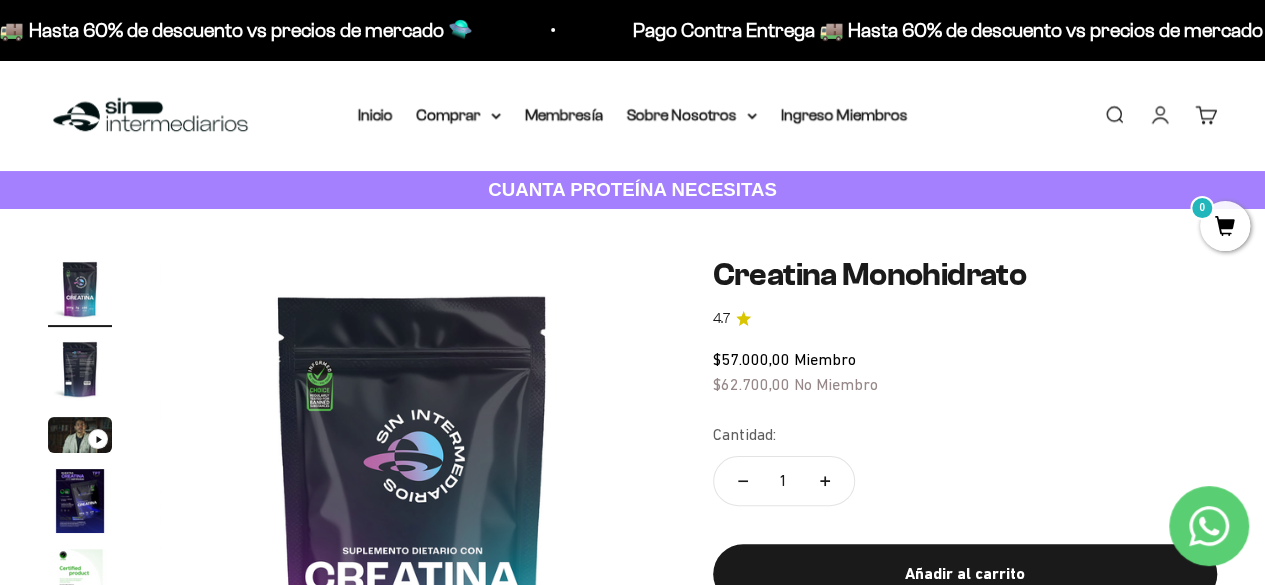 click on "Ir al contenido
Pago Contra Entrega 🚚 Hasta 60% de descuento vs precios de mercado 🛸
Pago Contra Entrega 🚚 Hasta 60% de descuento vs precios de mercado 🛸
Pago Contra Entrega 🚚 Hasta 60% de descuento vs precios de mercado 🛸
Pago Contra Entrega 🚚 Hasta 60% de descuento vs precios de mercado 🛸
Pago Contra Entrega 🚚 Hasta 60% de descuento vs precios de mercado 🛸
Pago Contra Entrega 🚚 Hasta 60% de descuento vs precios de mercado 🛸
Pago Contra Entrega 🚚 Hasta 60% de descuento vs precios de mercado 🛸
Pago Contra Entrega 🚚 Hasta 60% de descuento vs precios de mercado 🛸
Pago Contra Entrega 🚚 Hasta 60% de descuento vs precios de mercado 🛸
Pago Contra Entrega 🚚 Hasta 60% de descuento vs precios de mercado 🛸" at bounding box center (632, 2383) 